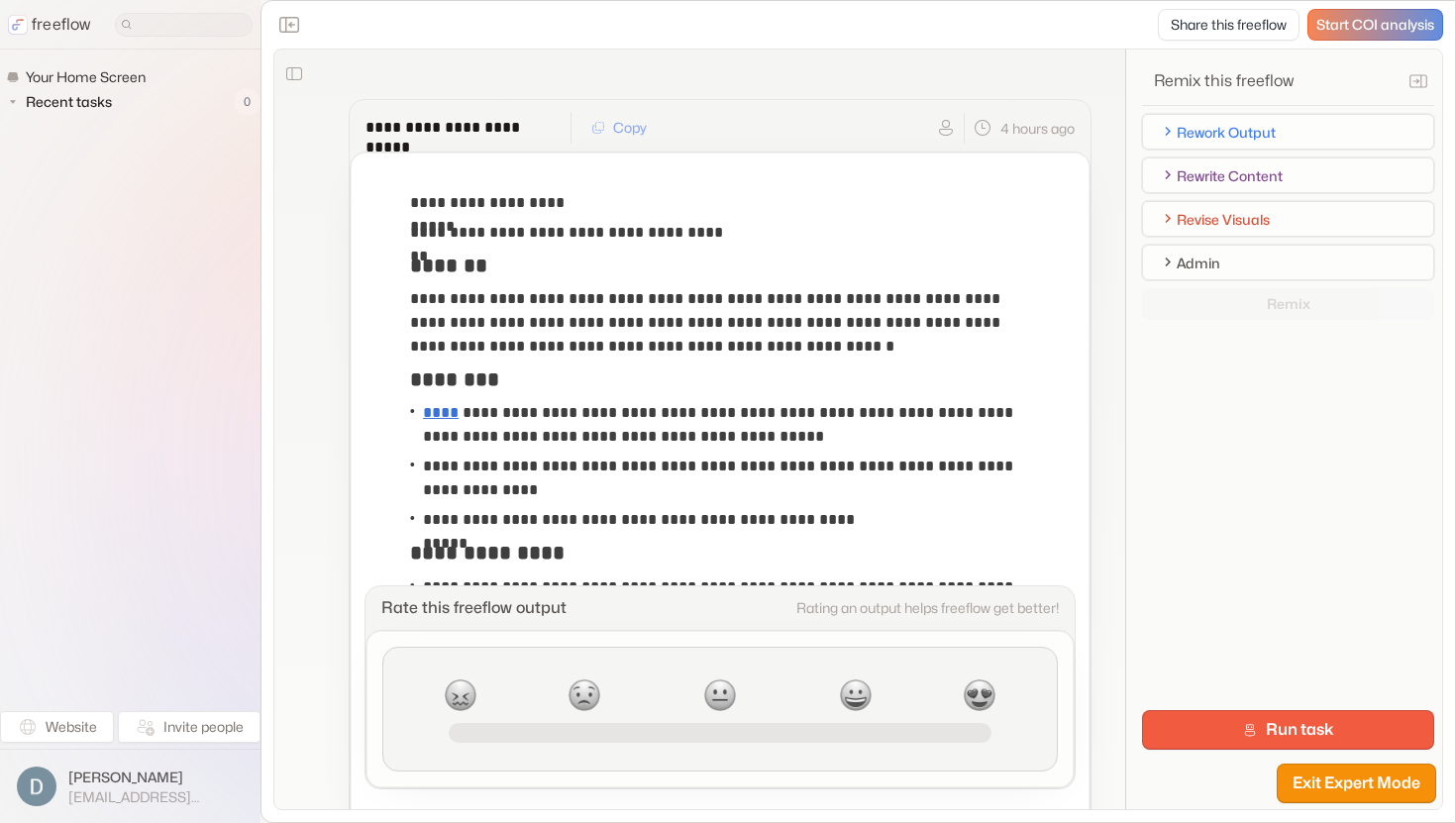 scroll, scrollTop: 0, scrollLeft: 0, axis: both 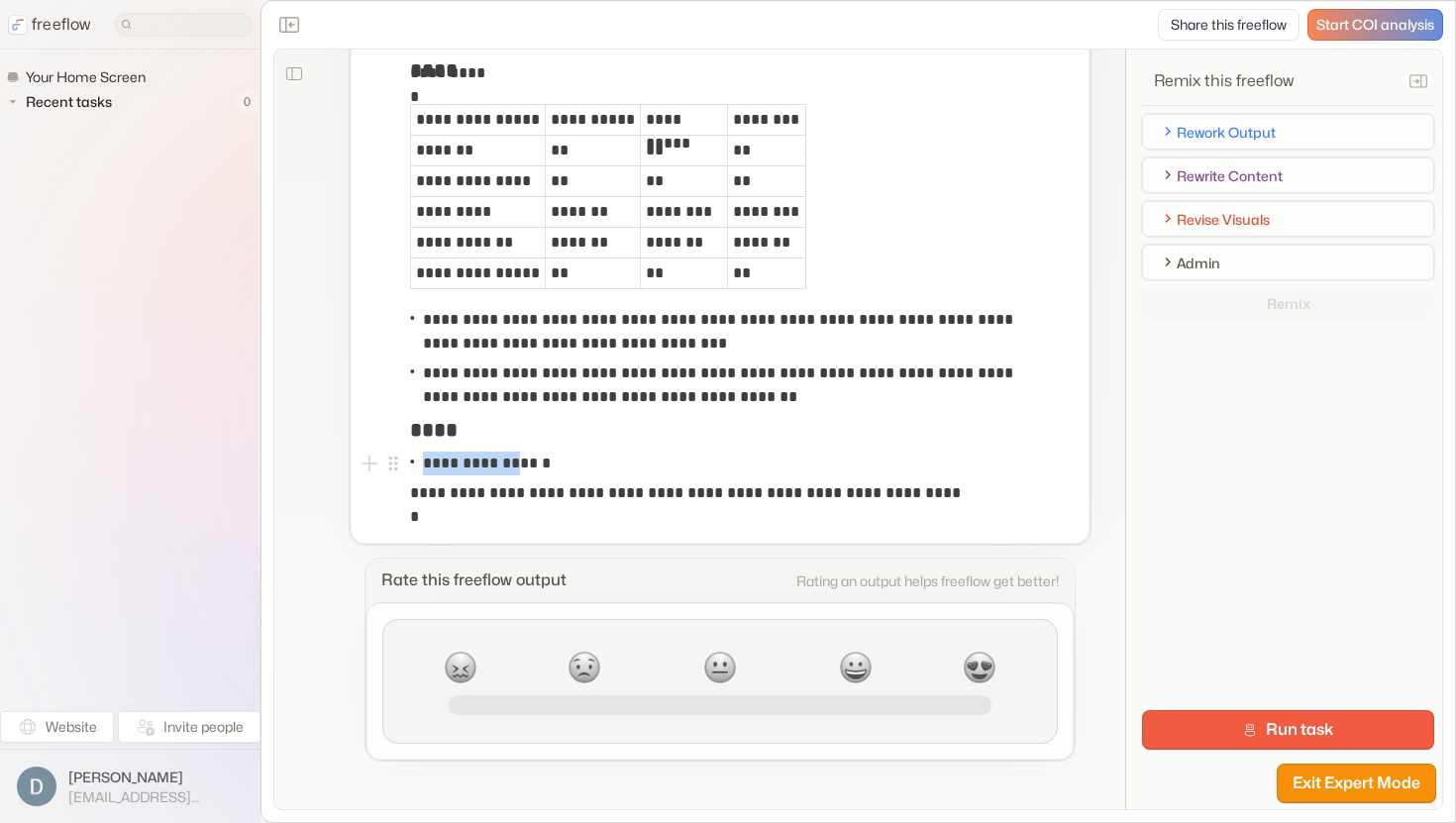 drag, startPoint x: 560, startPoint y: 463, endPoint x: 521, endPoint y: 469, distance: 39.458839 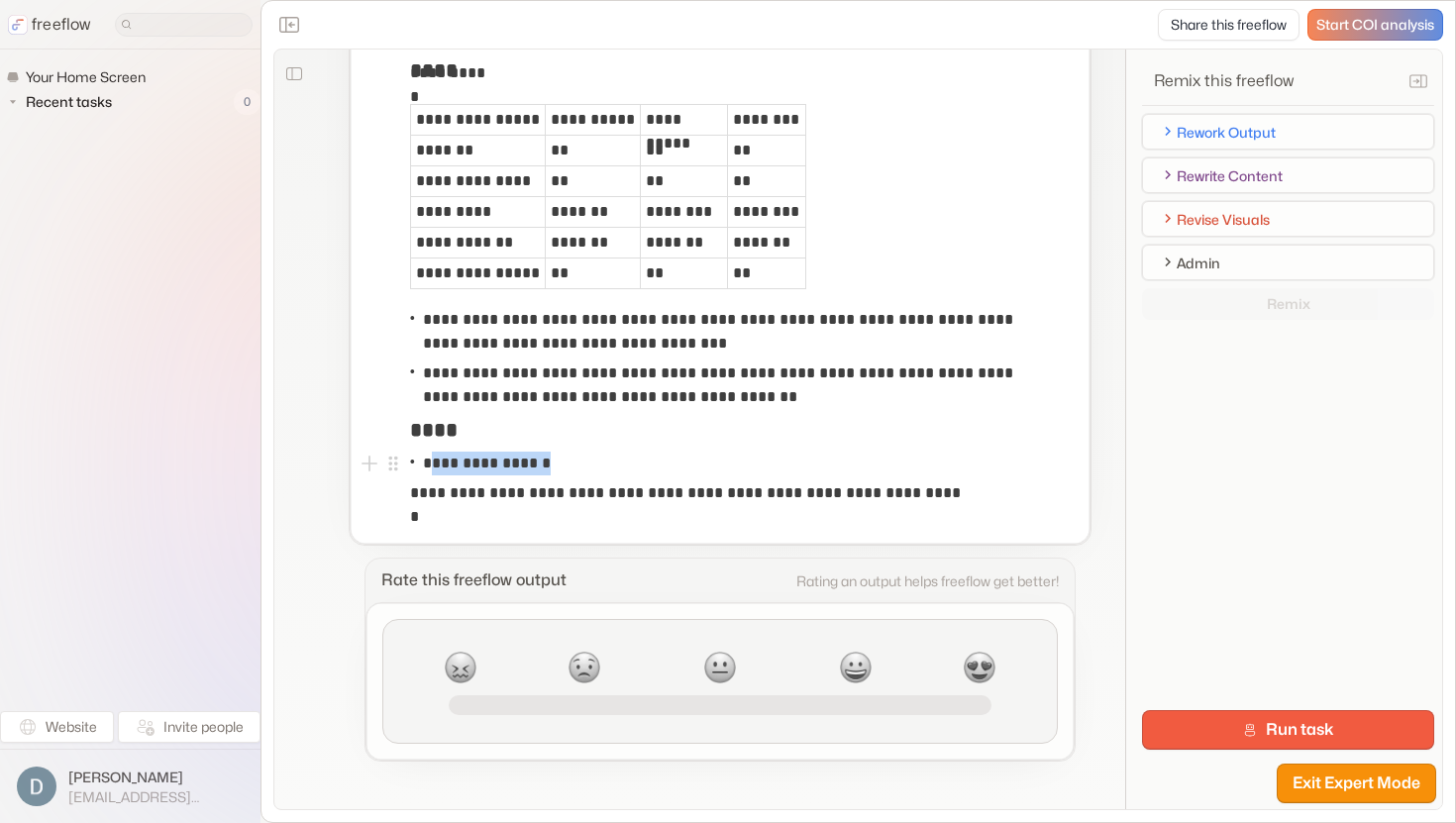 drag, startPoint x: 554, startPoint y: 469, endPoint x: 436, endPoint y: 469, distance: 118 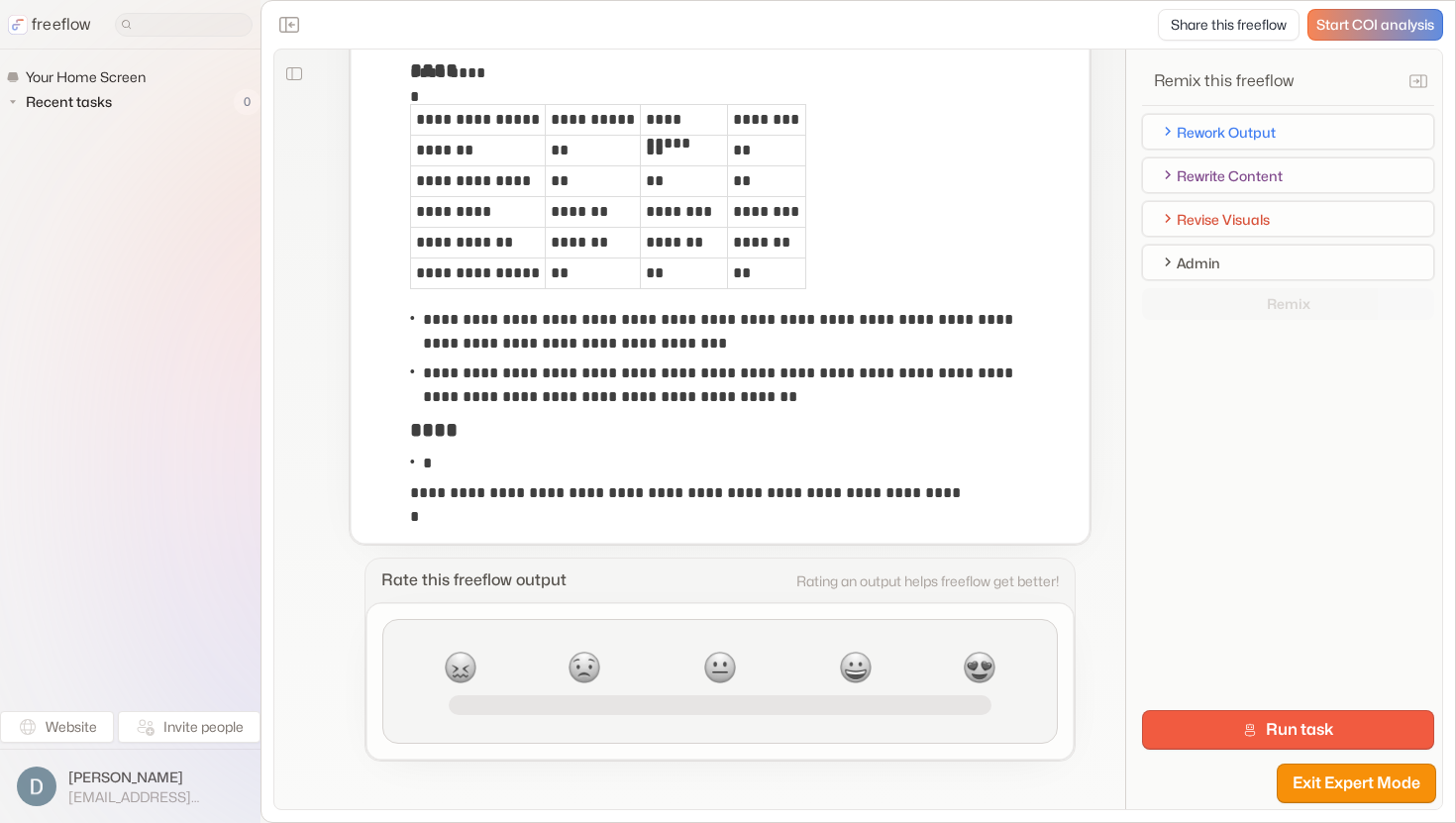 type 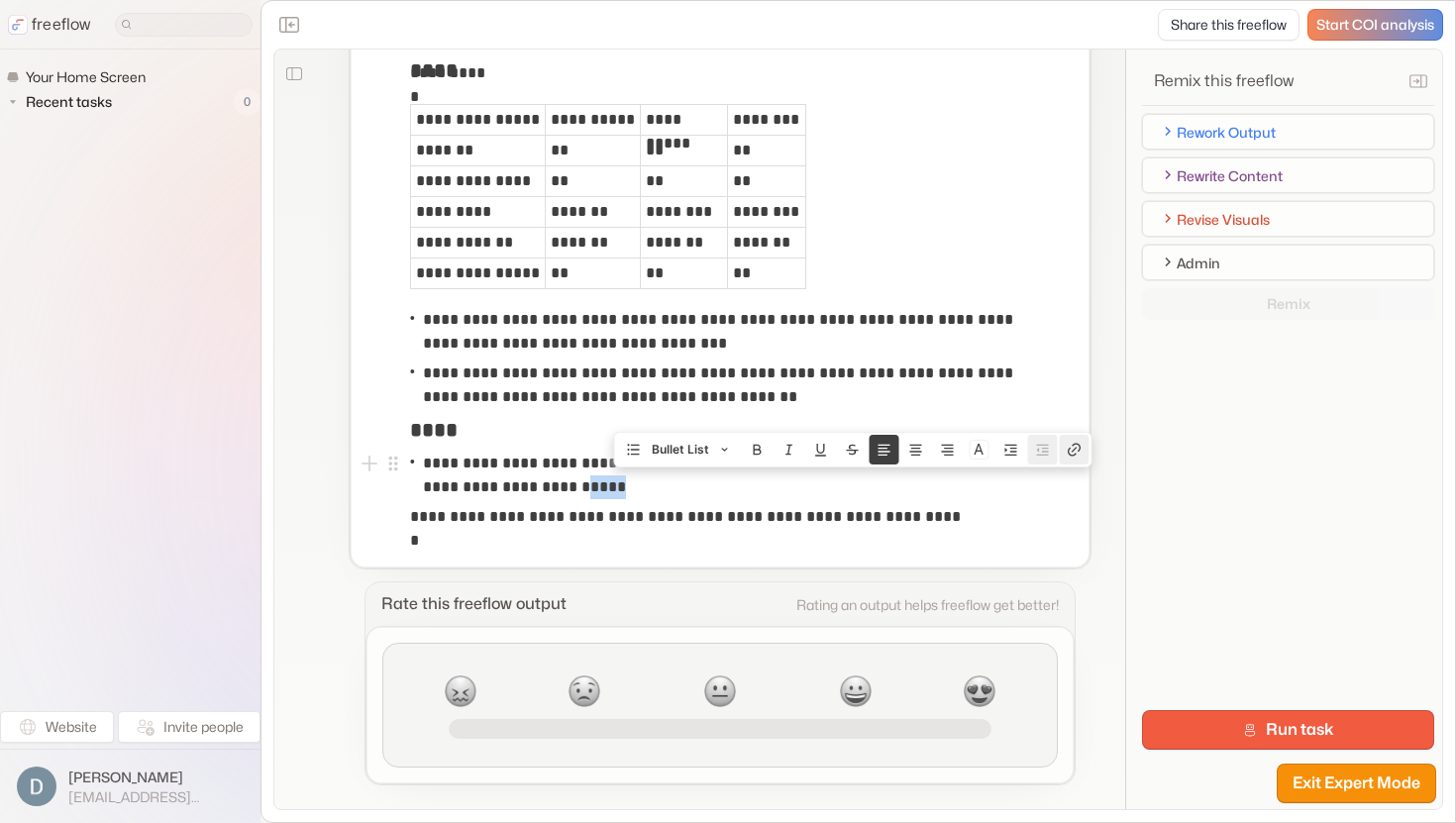 click 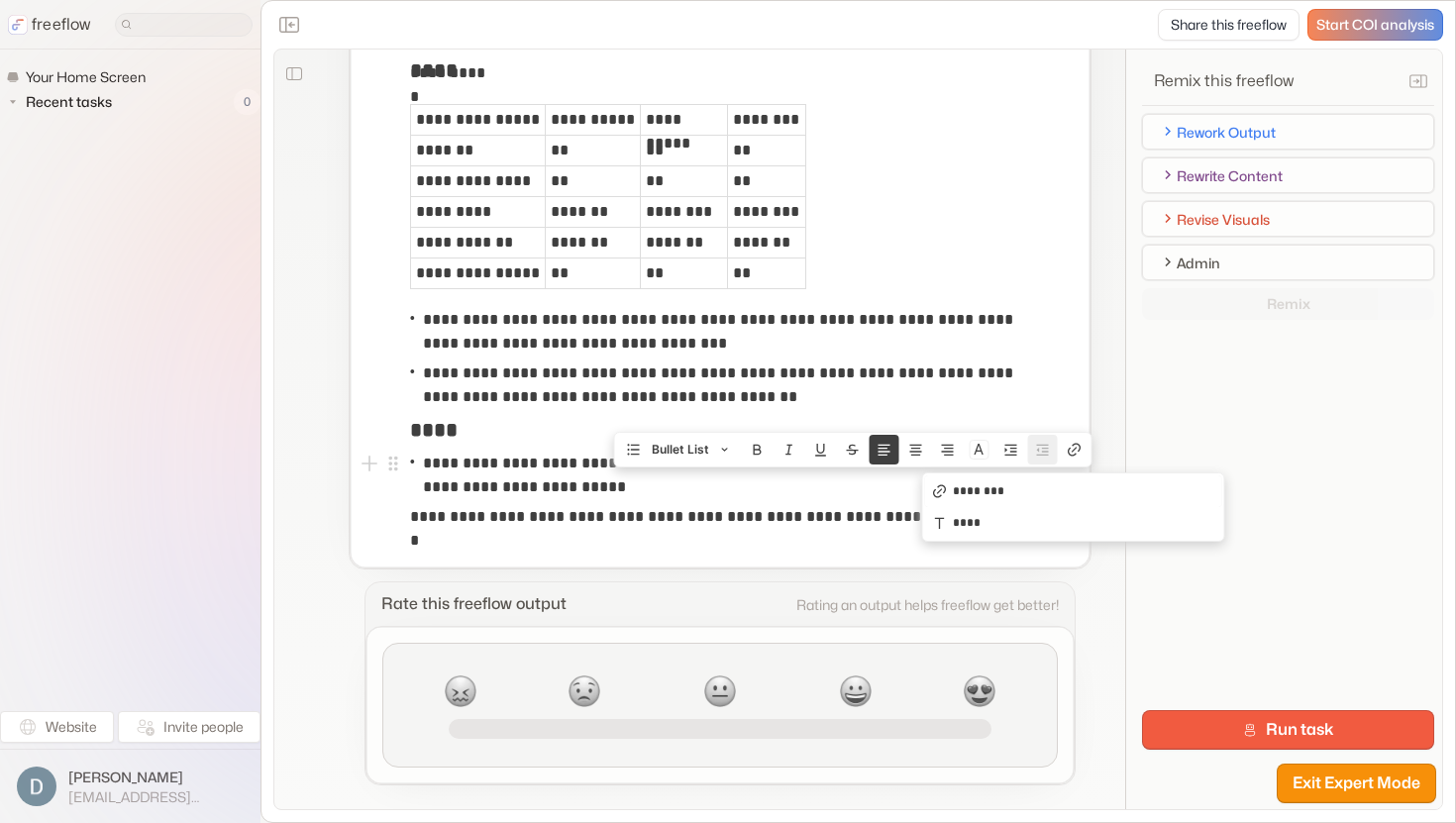 type on "**********" 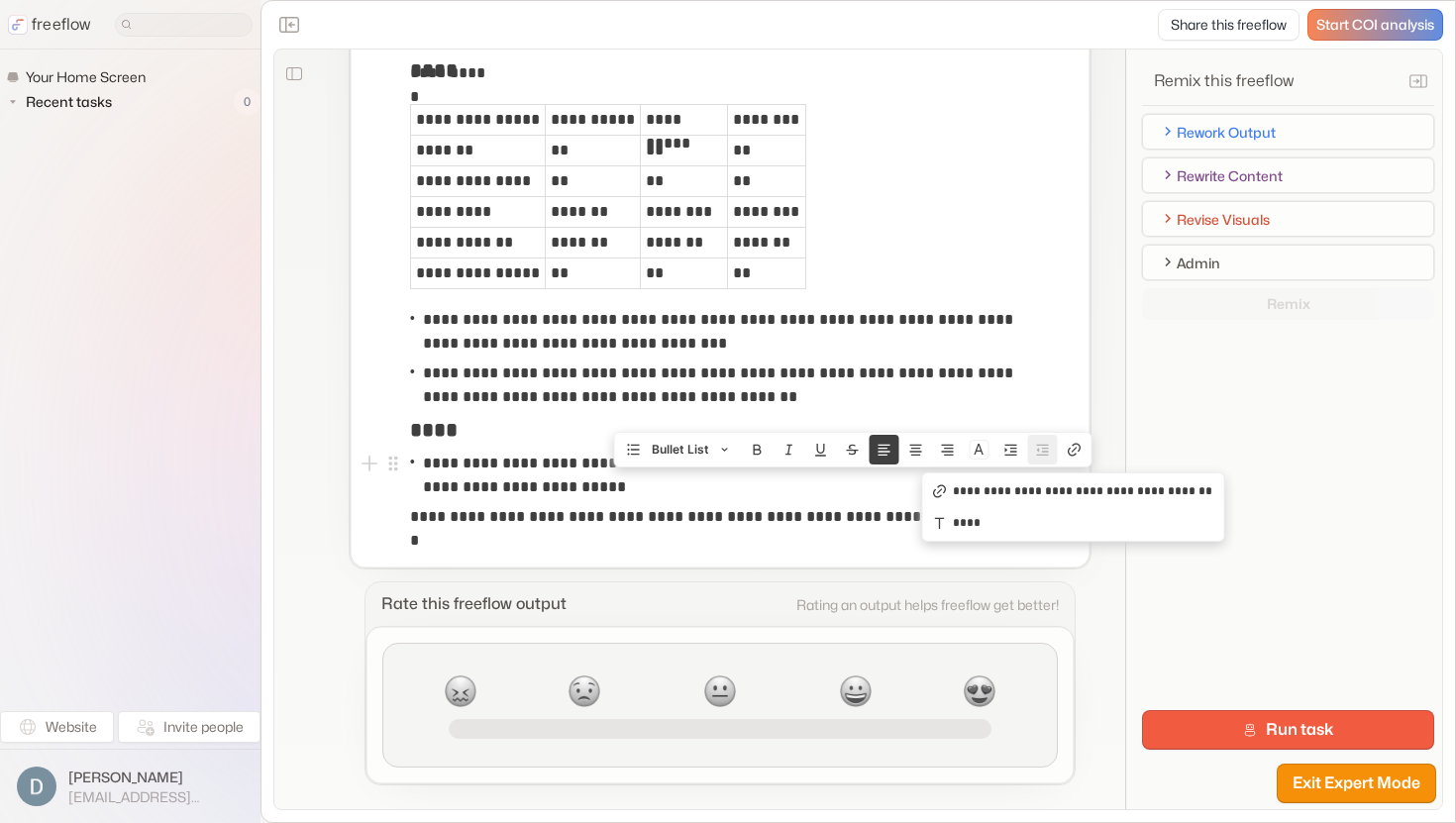 scroll, scrollTop: 0, scrollLeft: 10091, axis: horizontal 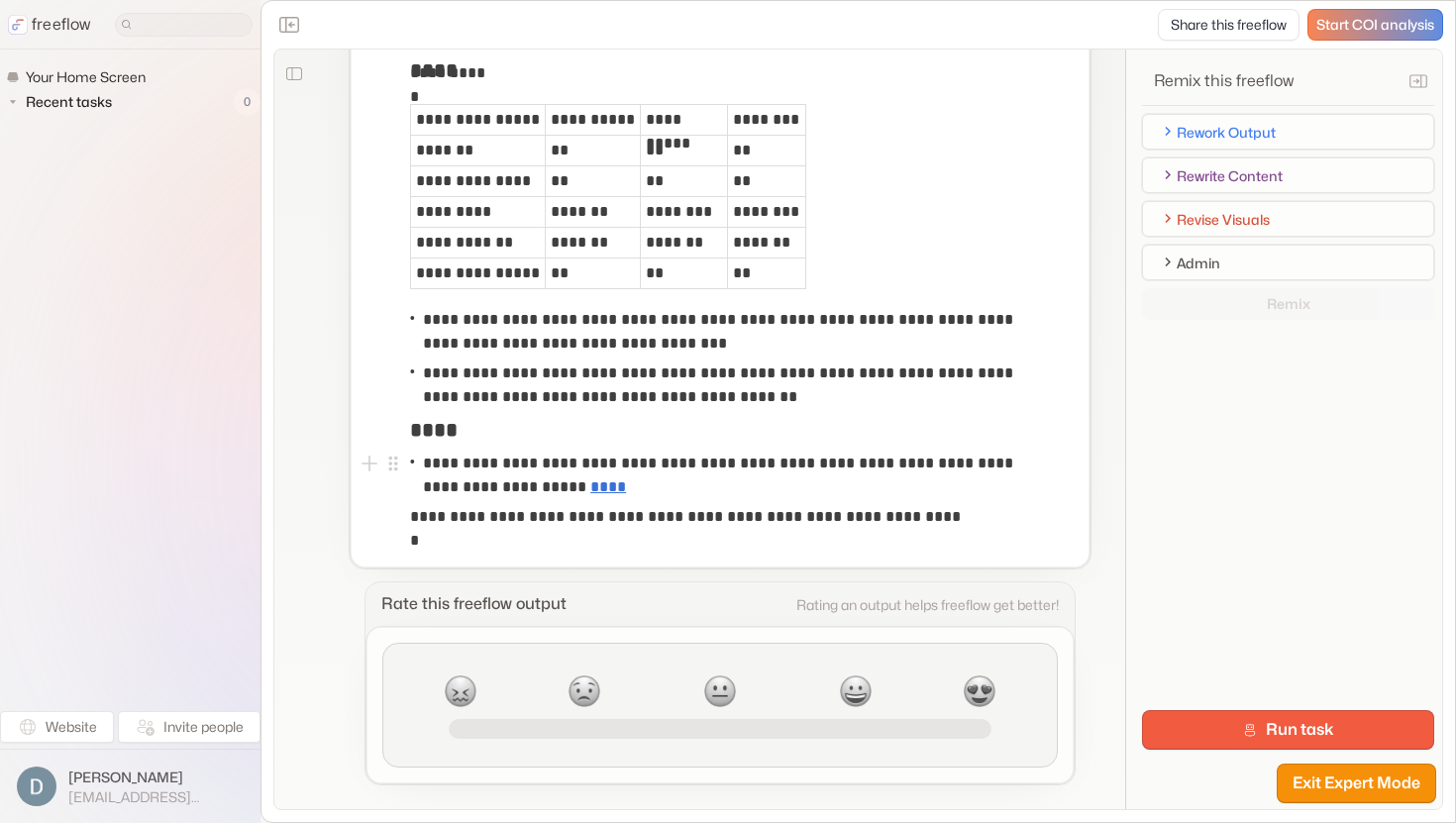 click on "**********" at bounding box center (725, 475) 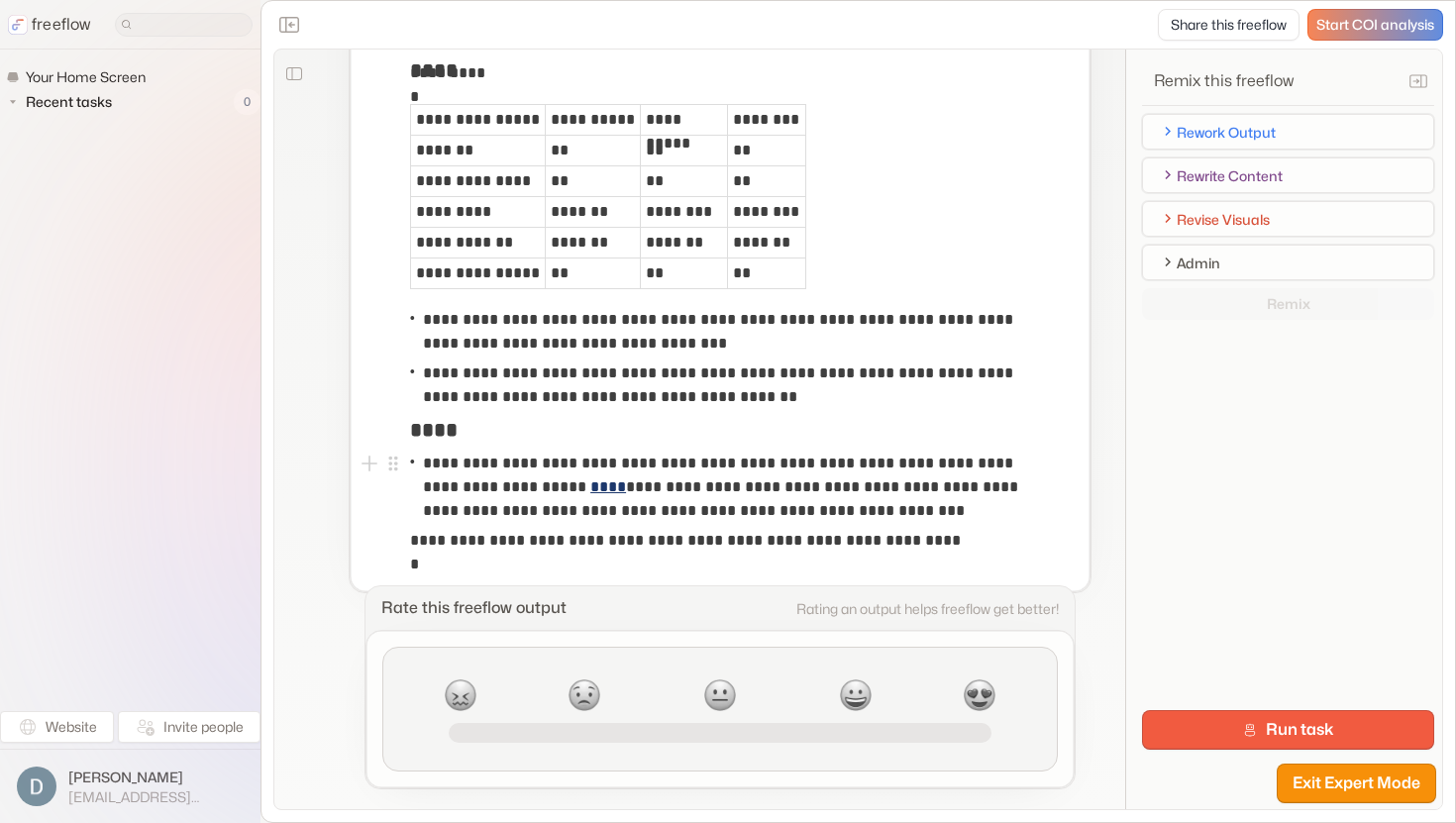 click on "****" at bounding box center (608, 486) 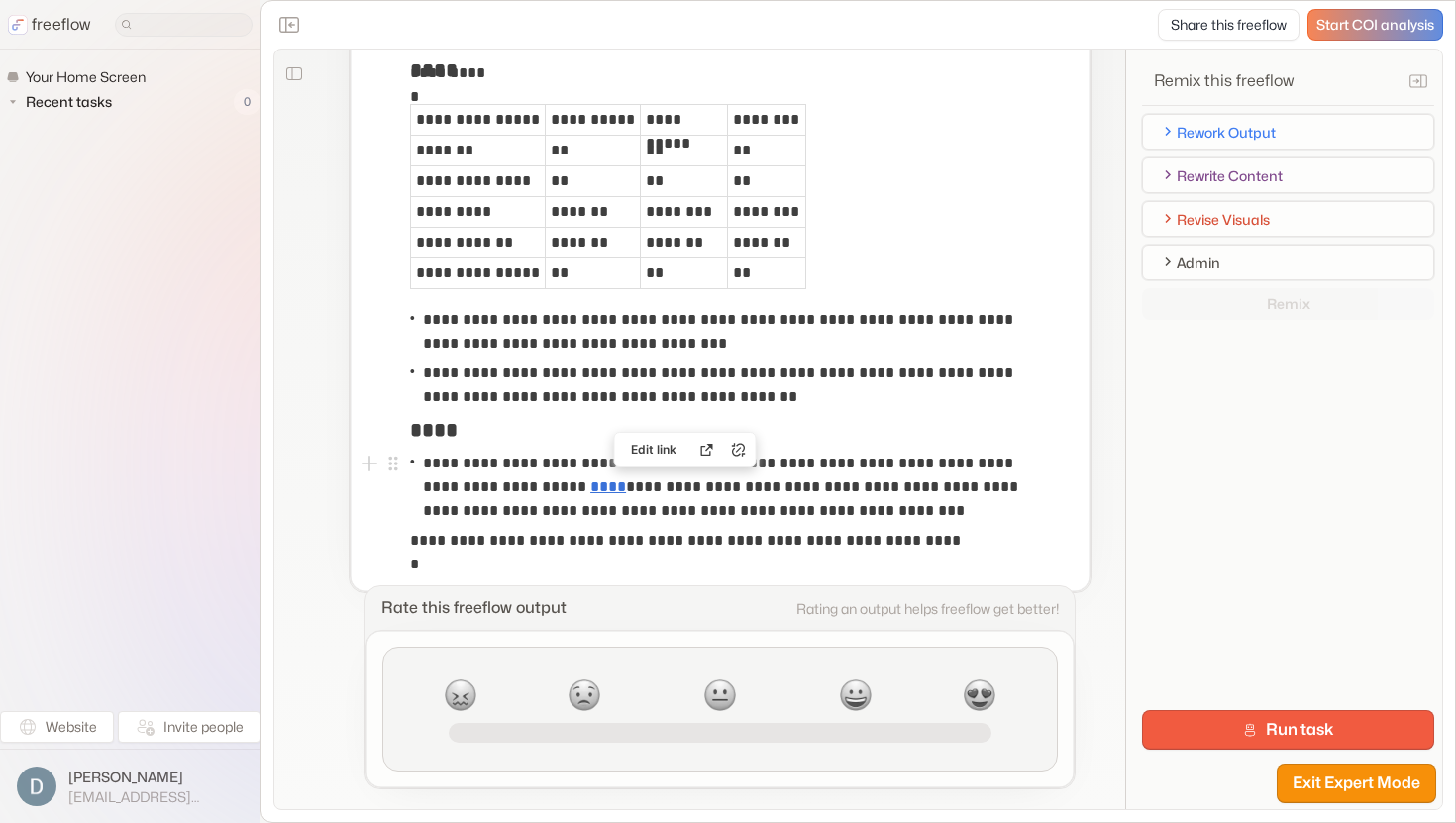 click on "**********" at bounding box center (725, 487) 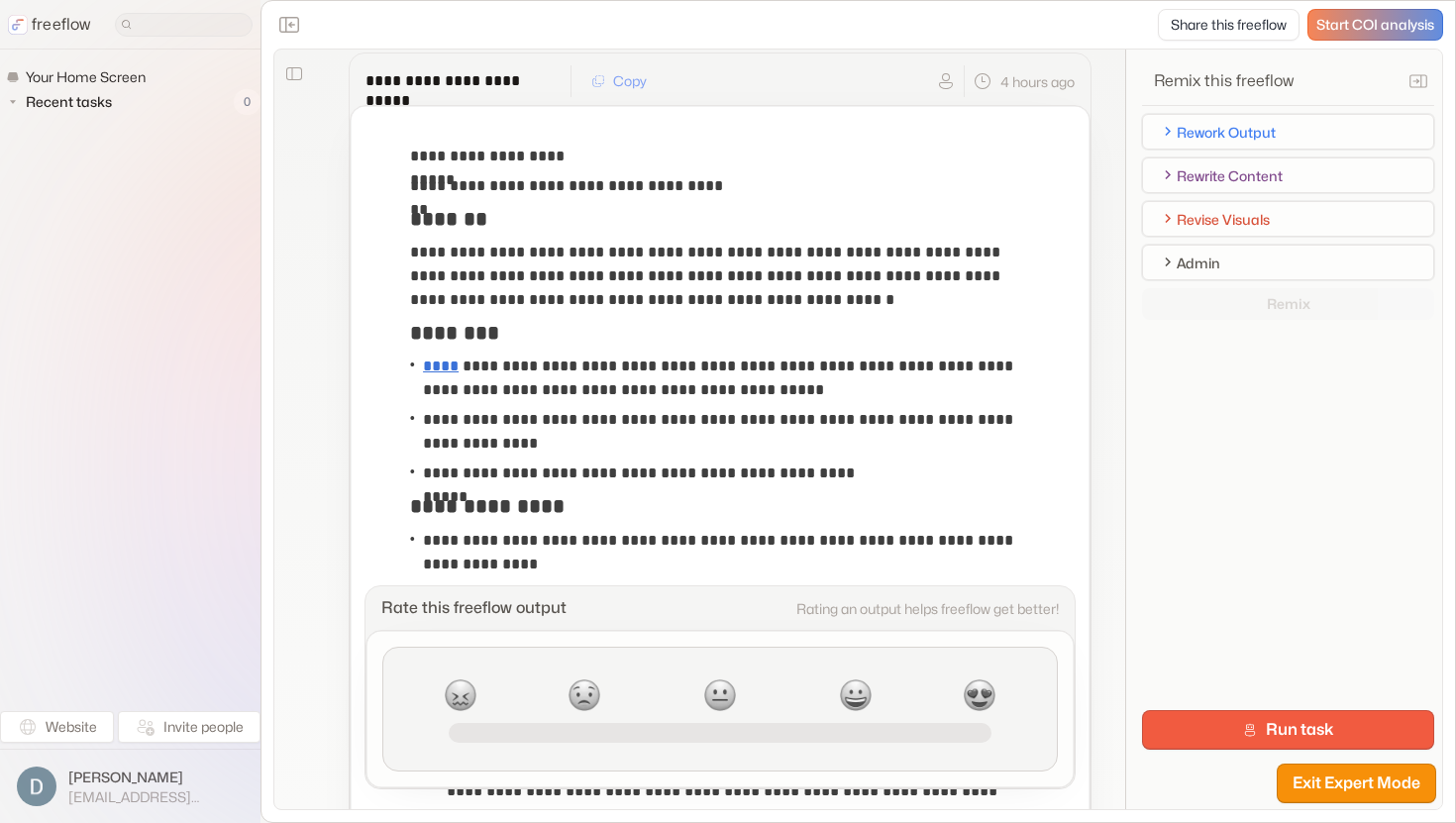 scroll, scrollTop: 0, scrollLeft: 0, axis: both 